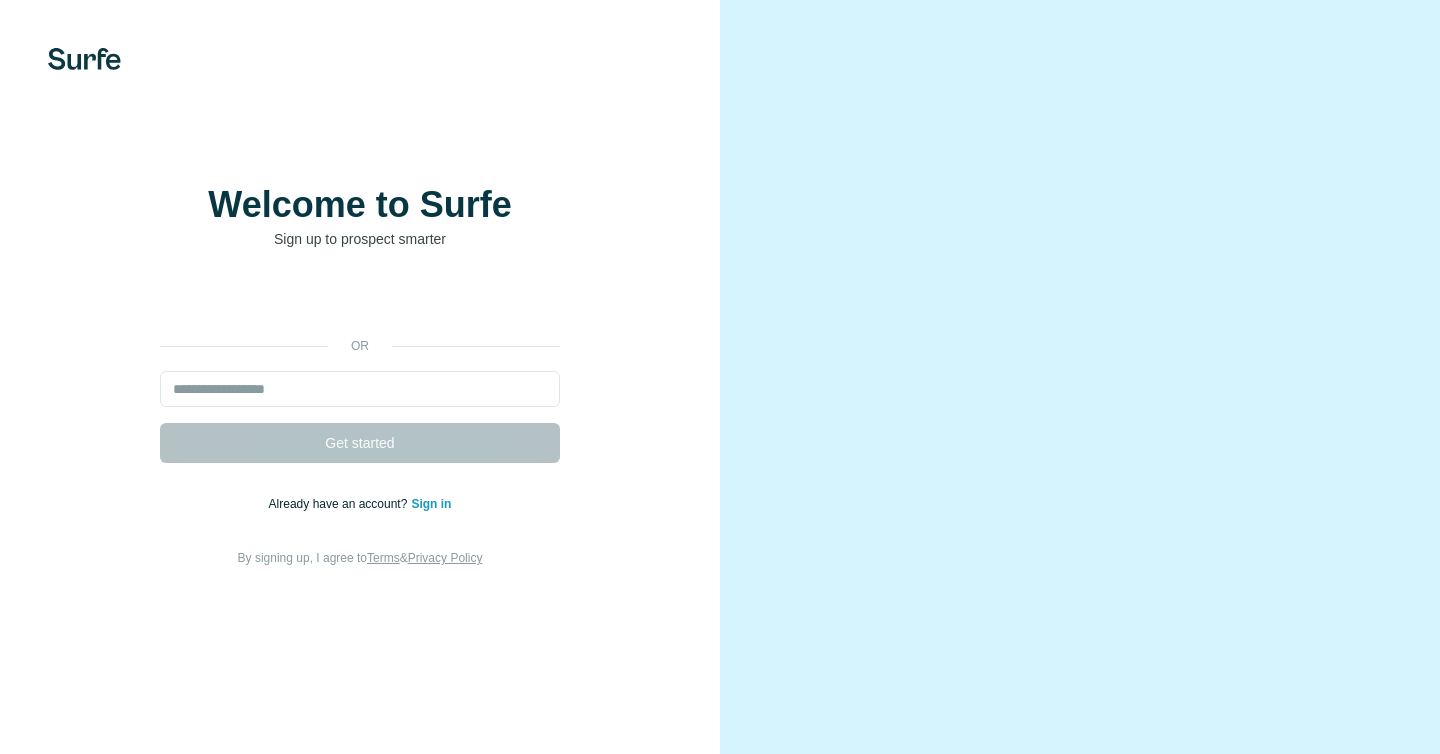 scroll, scrollTop: 0, scrollLeft: 0, axis: both 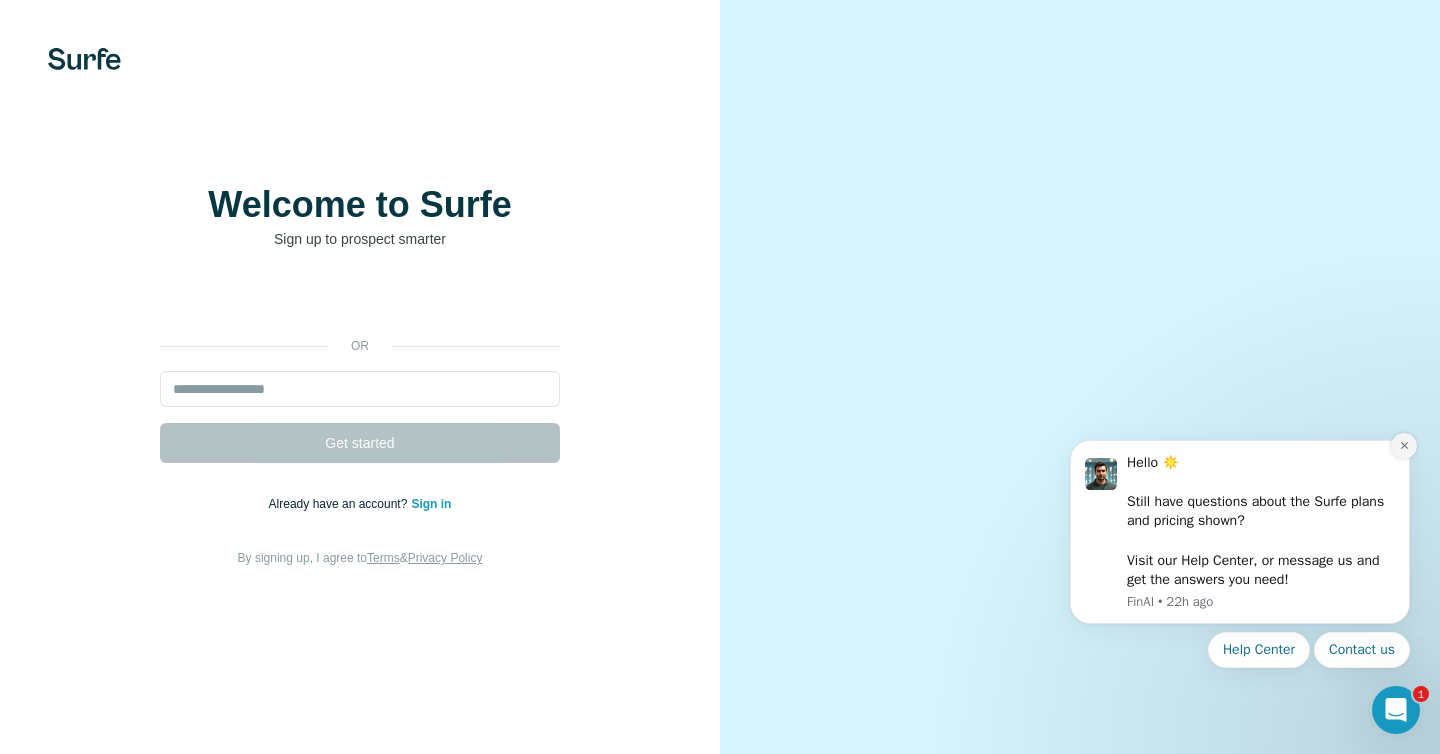 click at bounding box center [1404, 446] 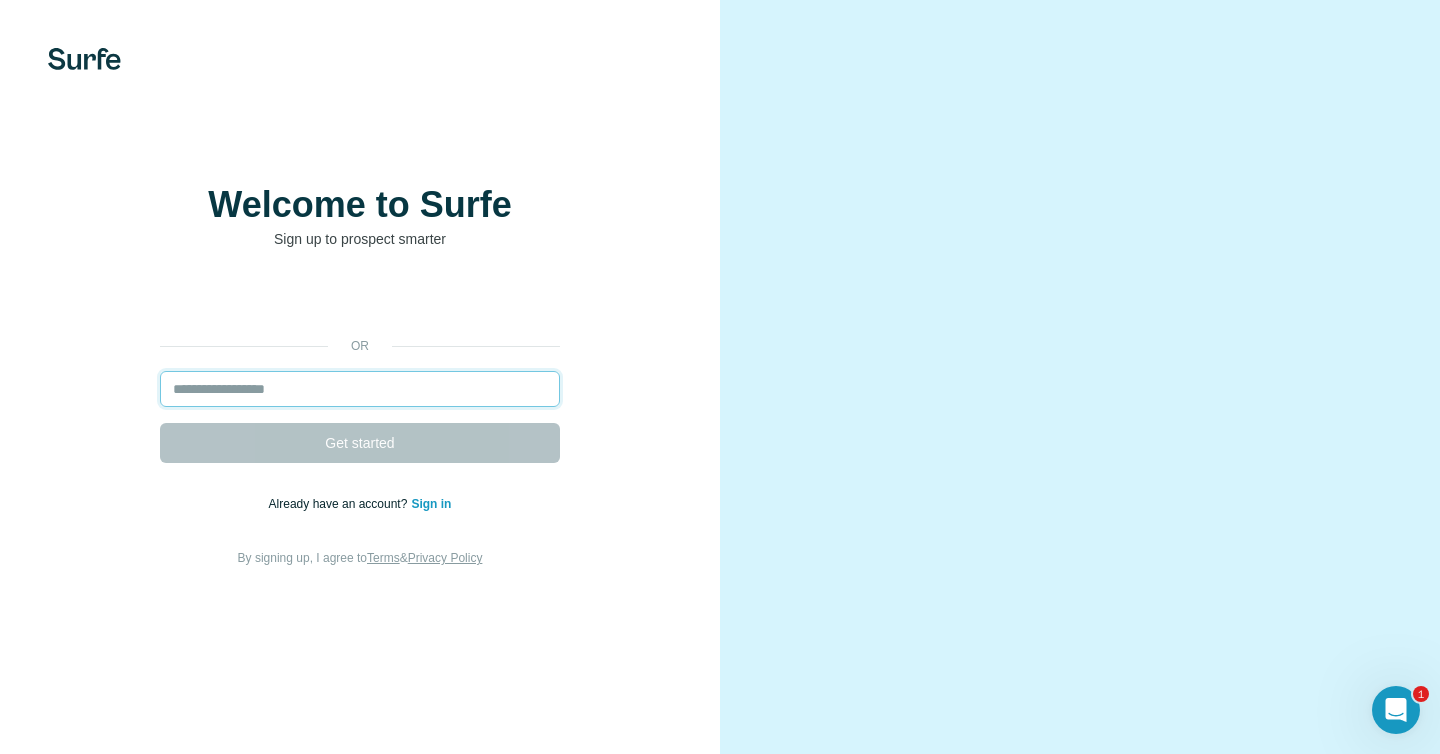 click at bounding box center (360, 389) 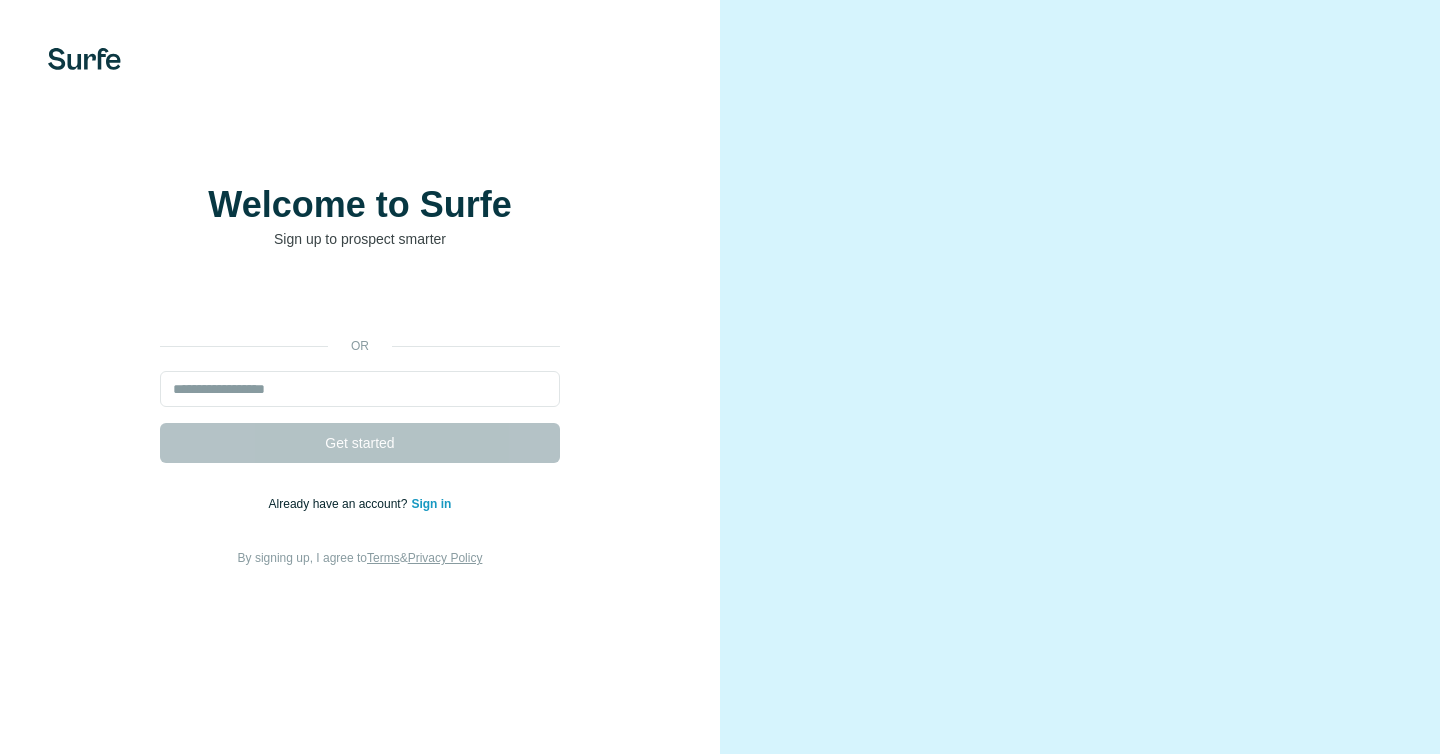 scroll, scrollTop: 0, scrollLeft: 0, axis: both 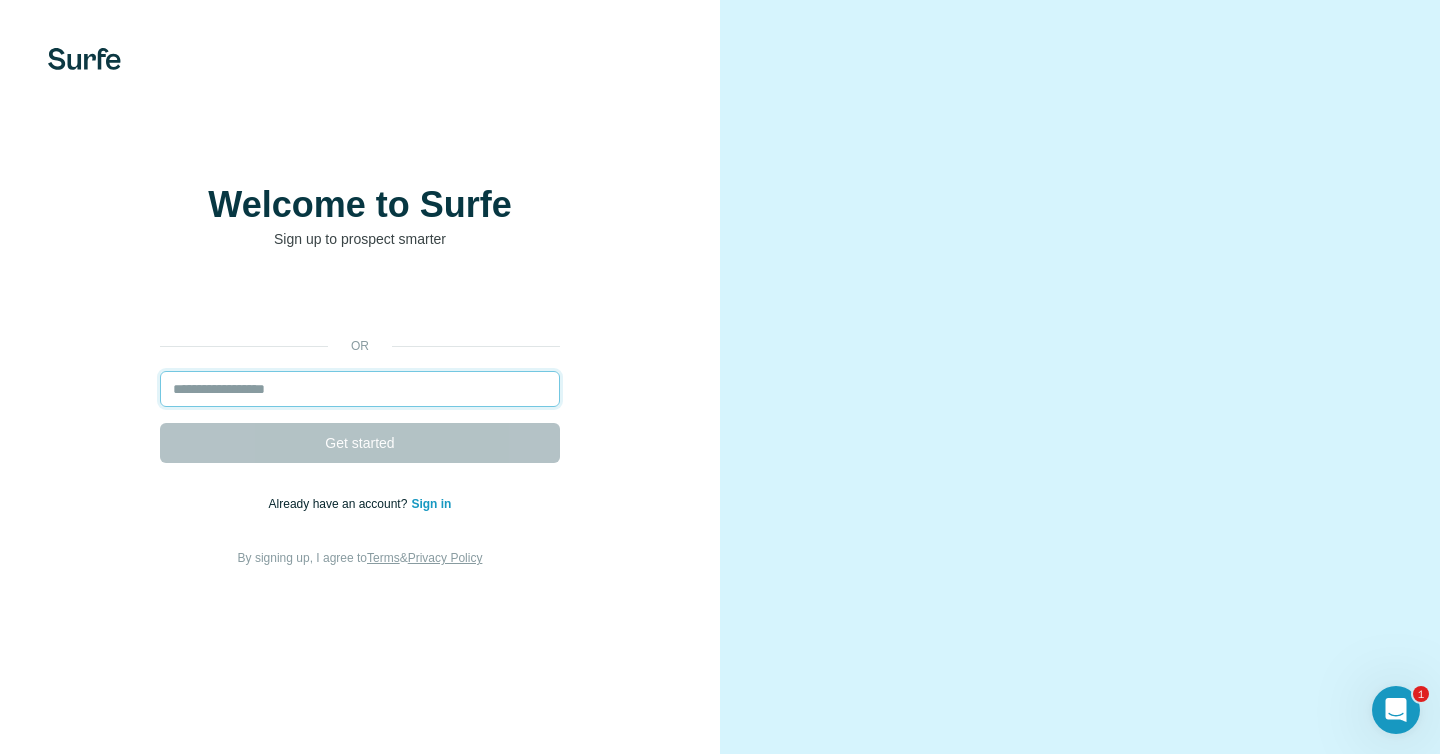 click at bounding box center [360, 389] 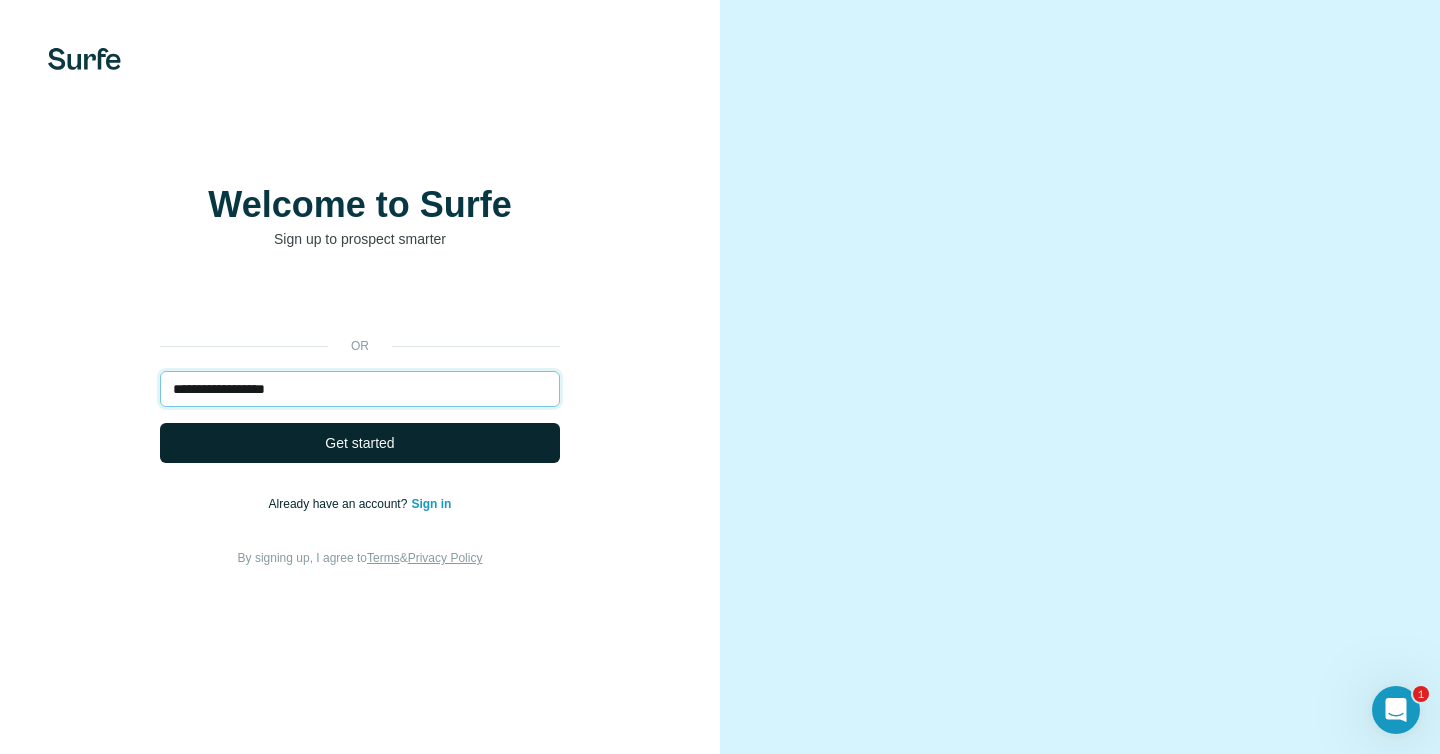 type on "**********" 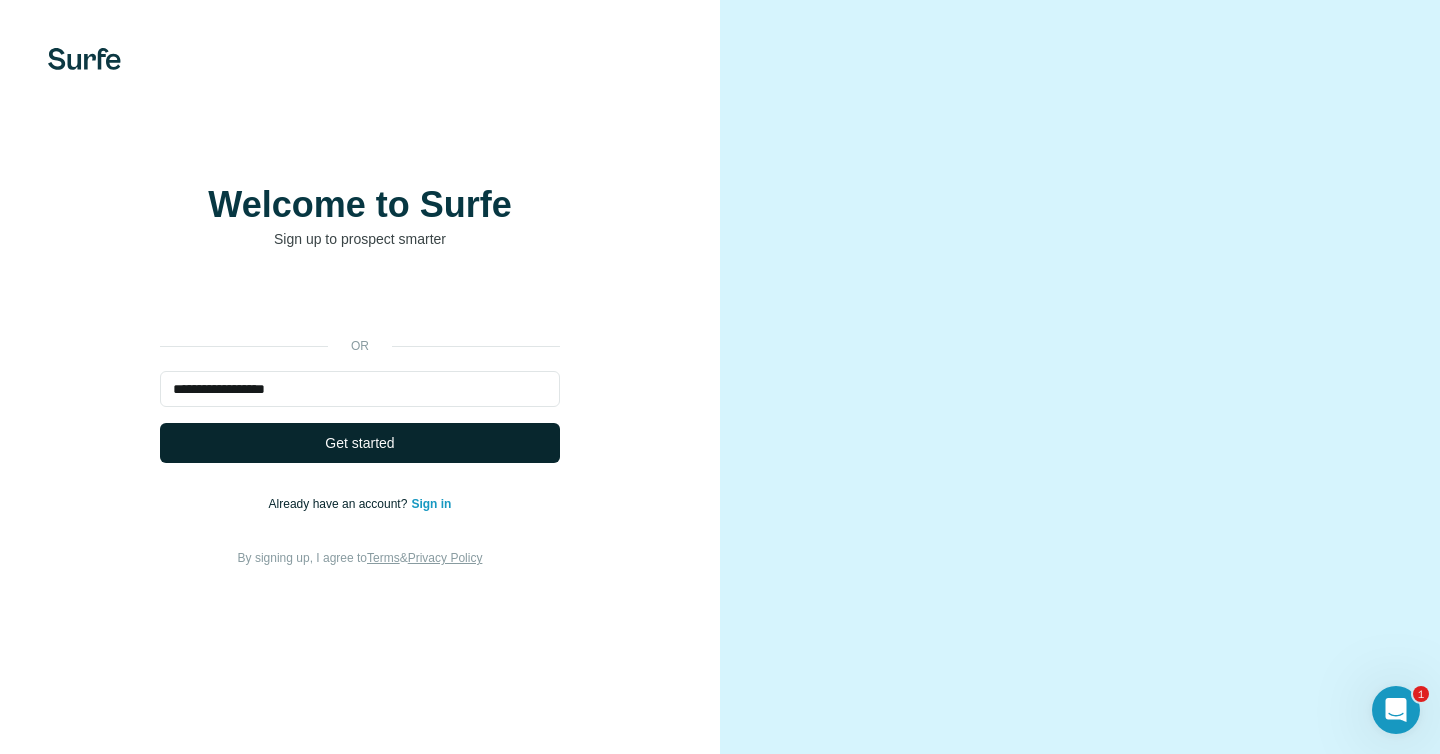 click on "Get started" at bounding box center [360, 443] 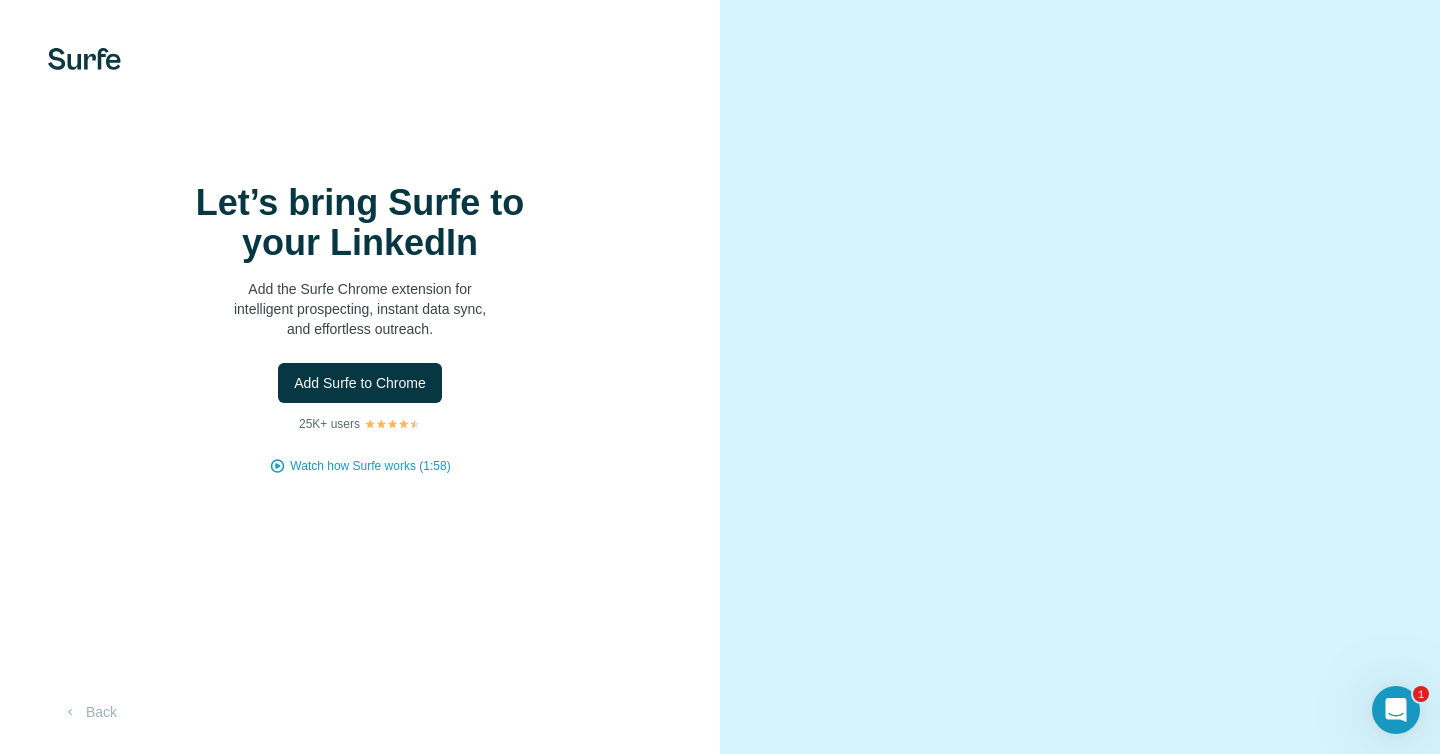 scroll, scrollTop: 21, scrollLeft: 0, axis: vertical 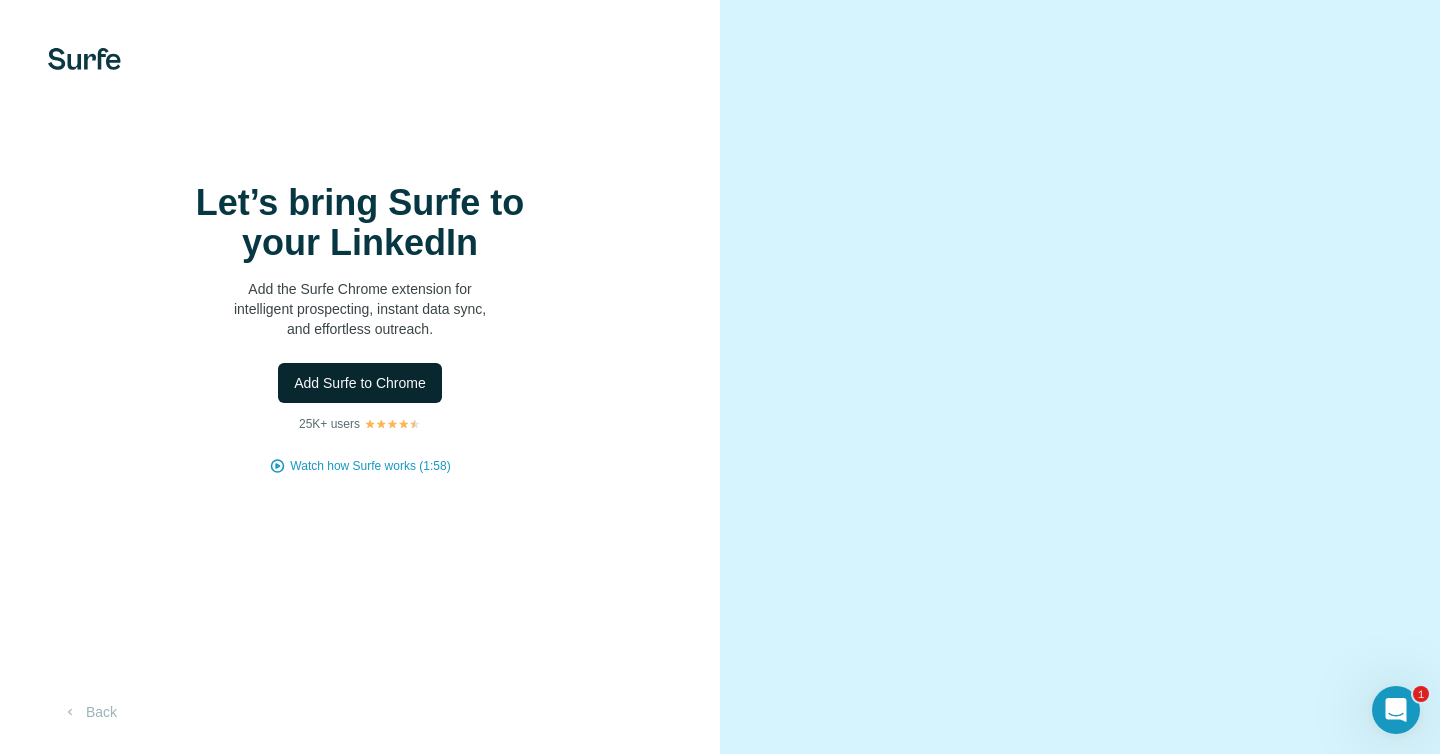 click on "Add Surfe to Chrome" at bounding box center [360, 383] 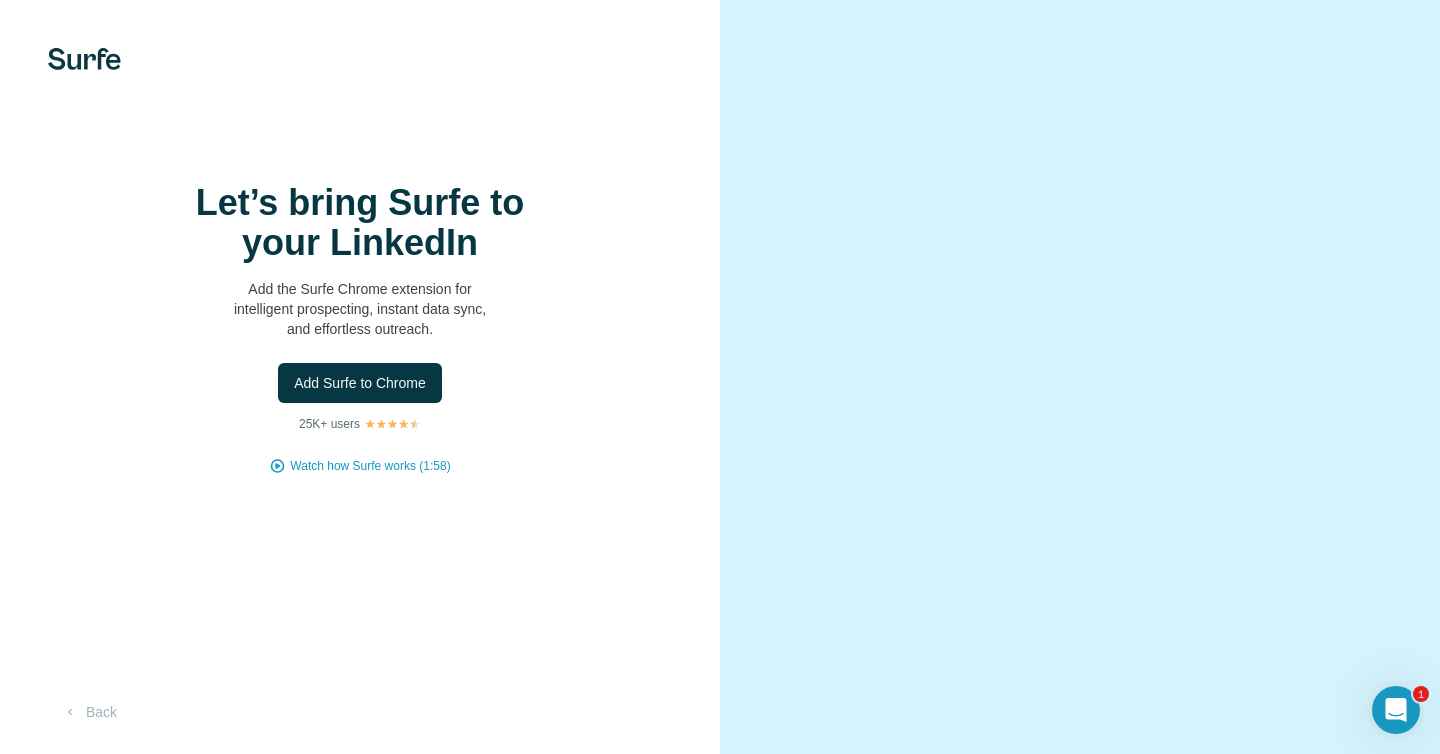 scroll, scrollTop: 21, scrollLeft: 0, axis: vertical 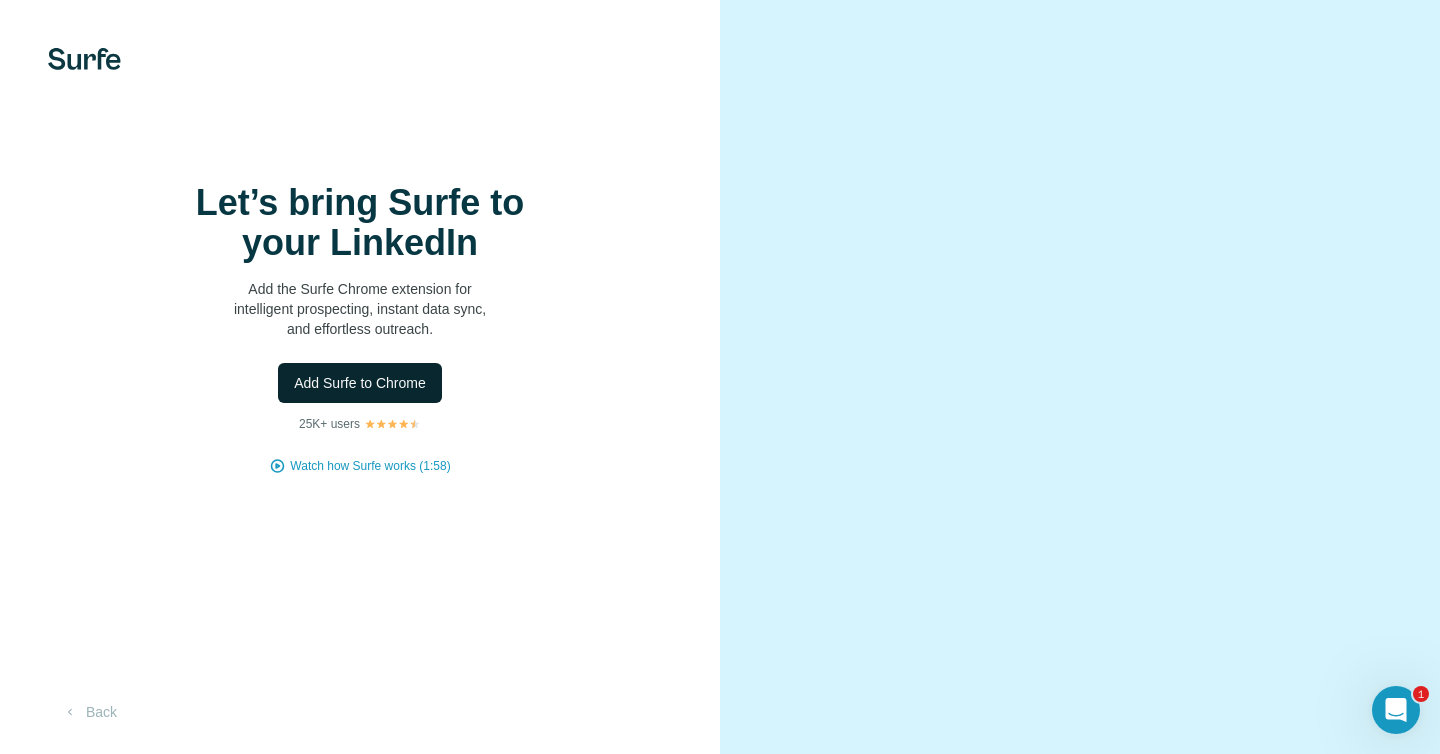 click on "Add Surfe to Chrome" at bounding box center (360, 383) 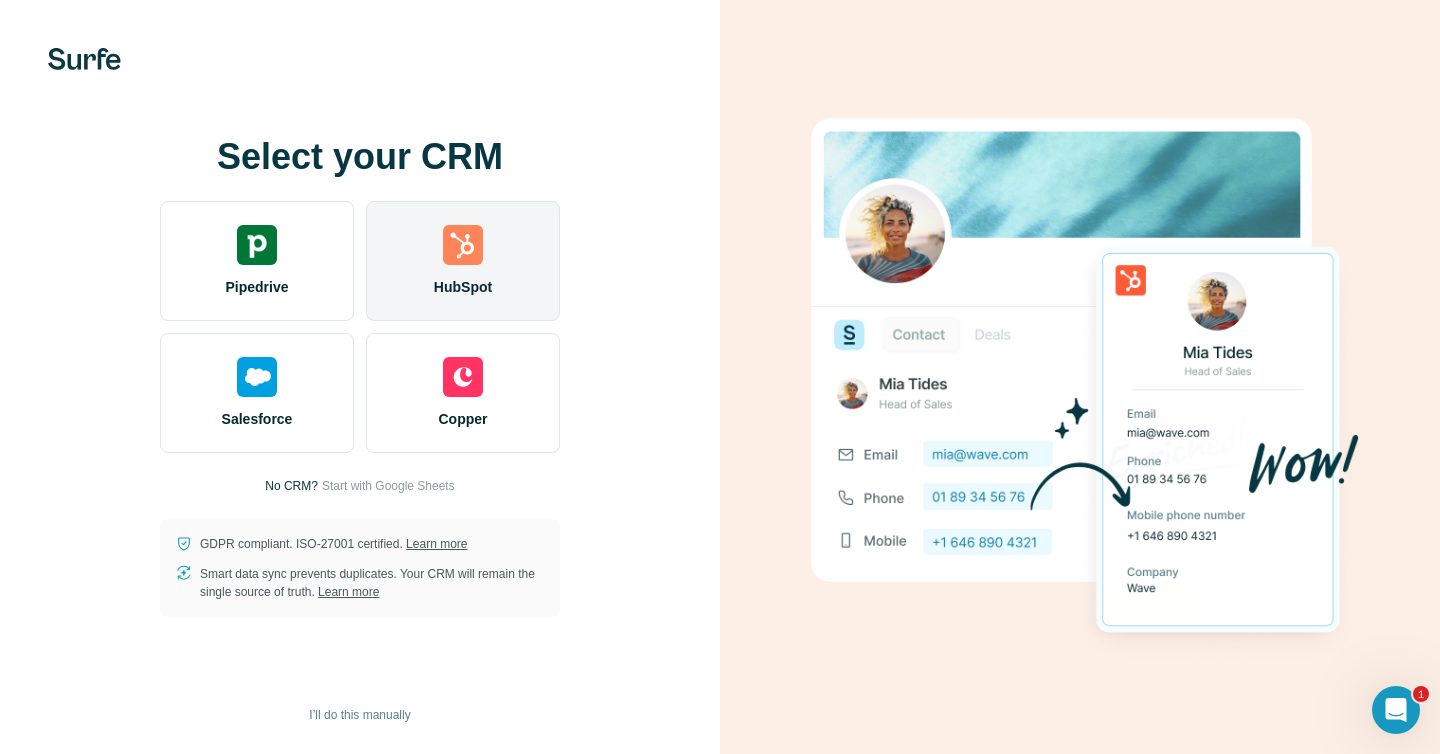 click at bounding box center (463, 245) 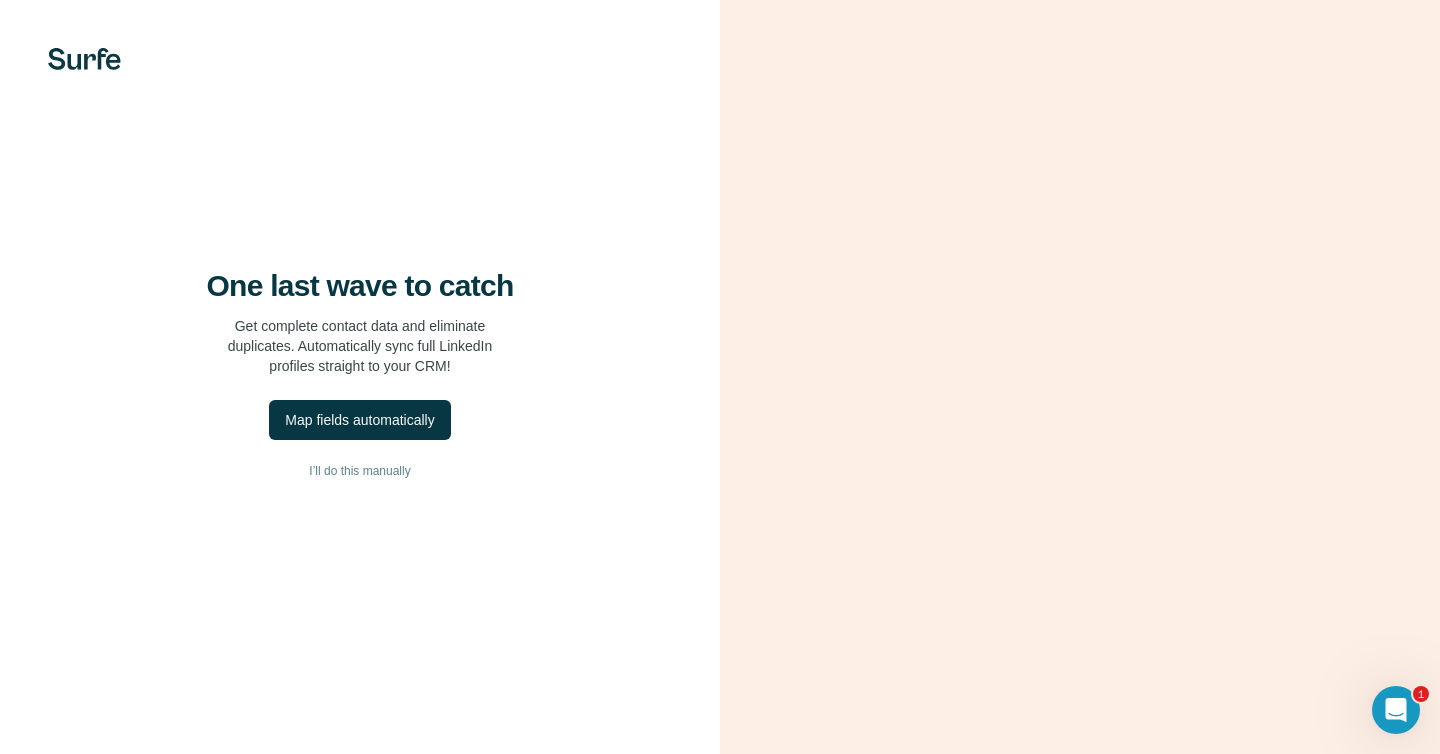 scroll, scrollTop: 21, scrollLeft: 0, axis: vertical 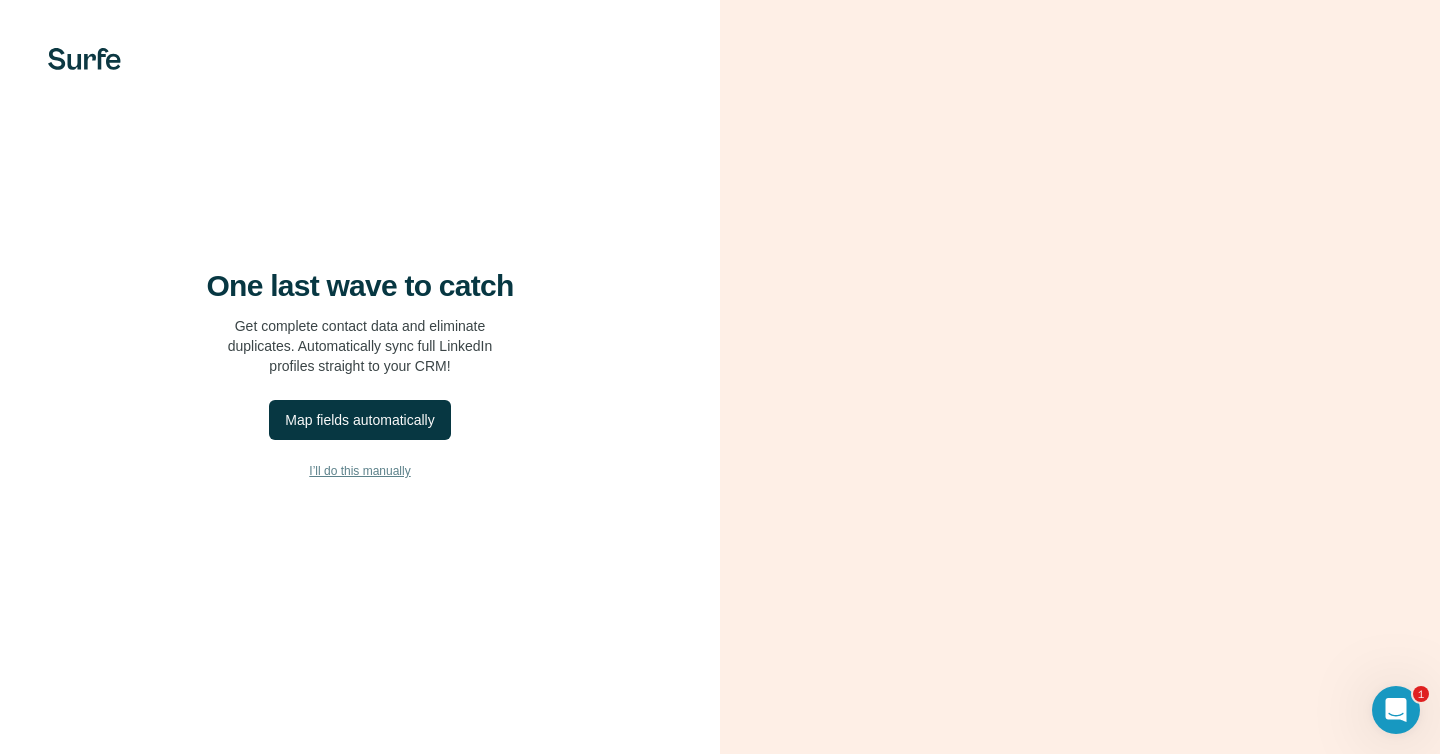 click on "I’ll do this manually" at bounding box center (359, 471) 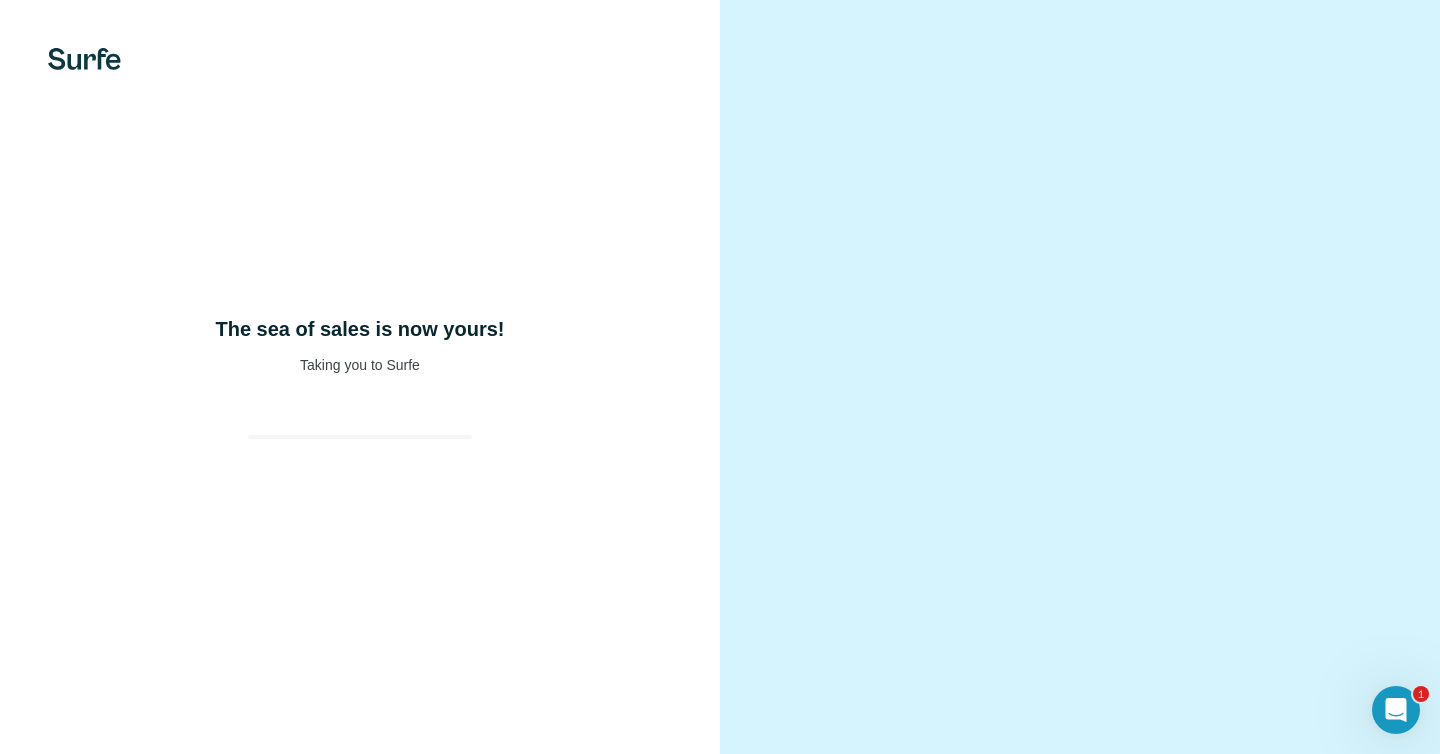 scroll, scrollTop: 0, scrollLeft: 0, axis: both 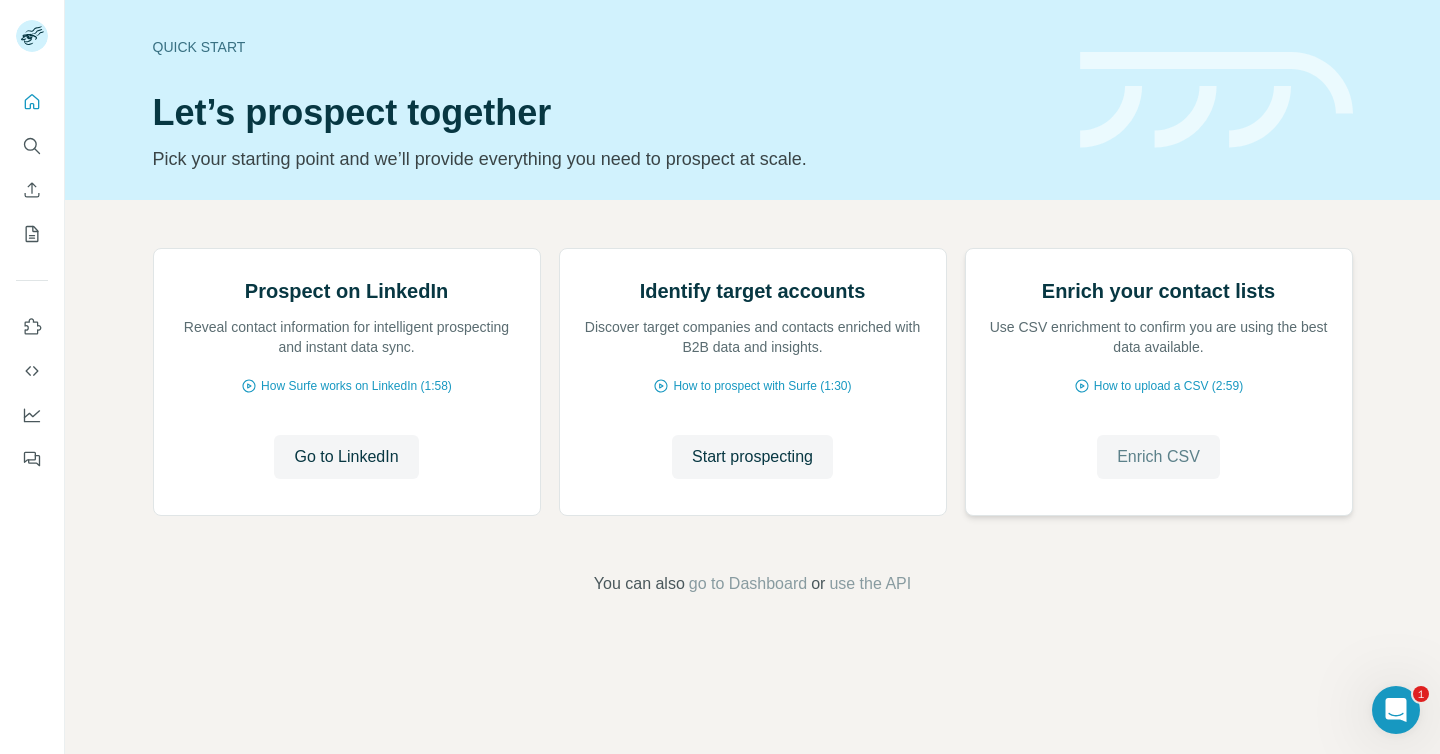 click on "Enrich CSV" at bounding box center [1158, 457] 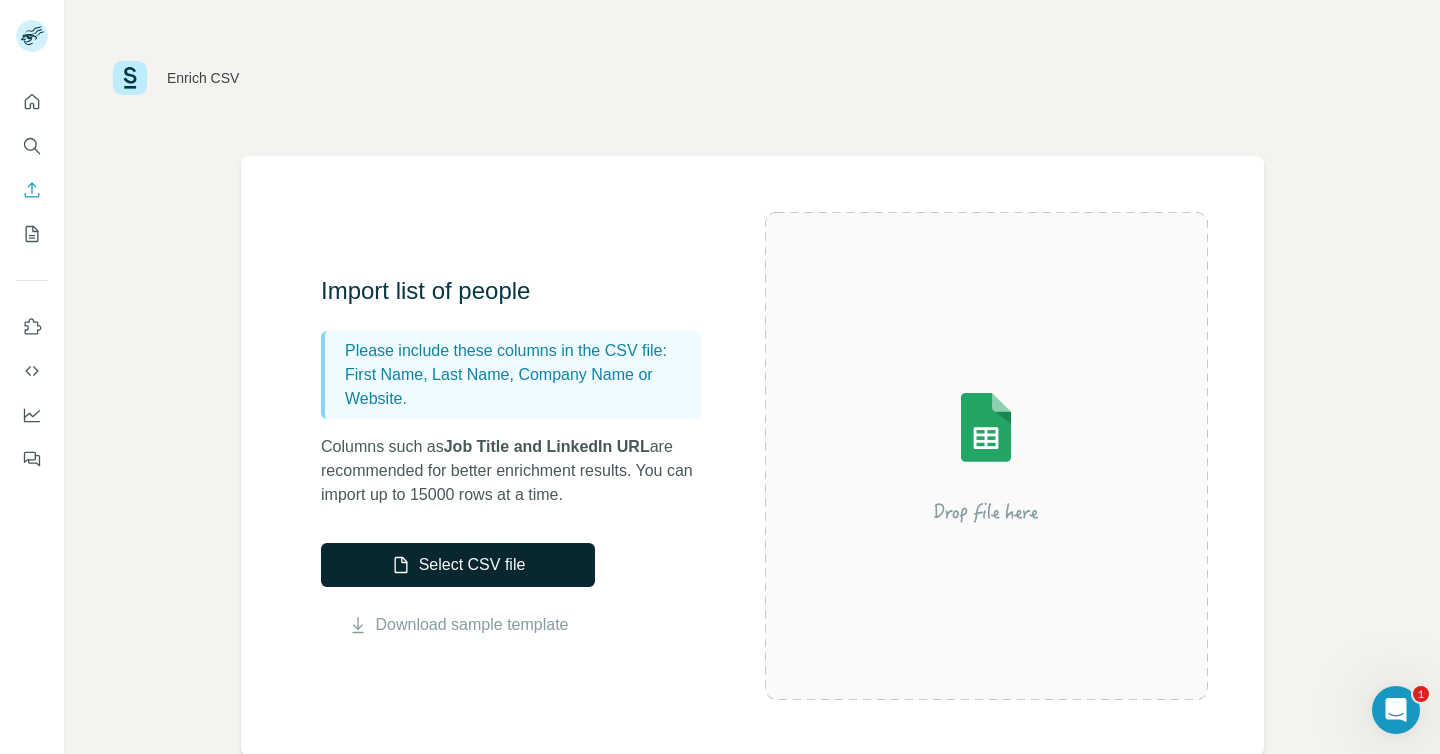 click on "Select CSV file" at bounding box center (458, 565) 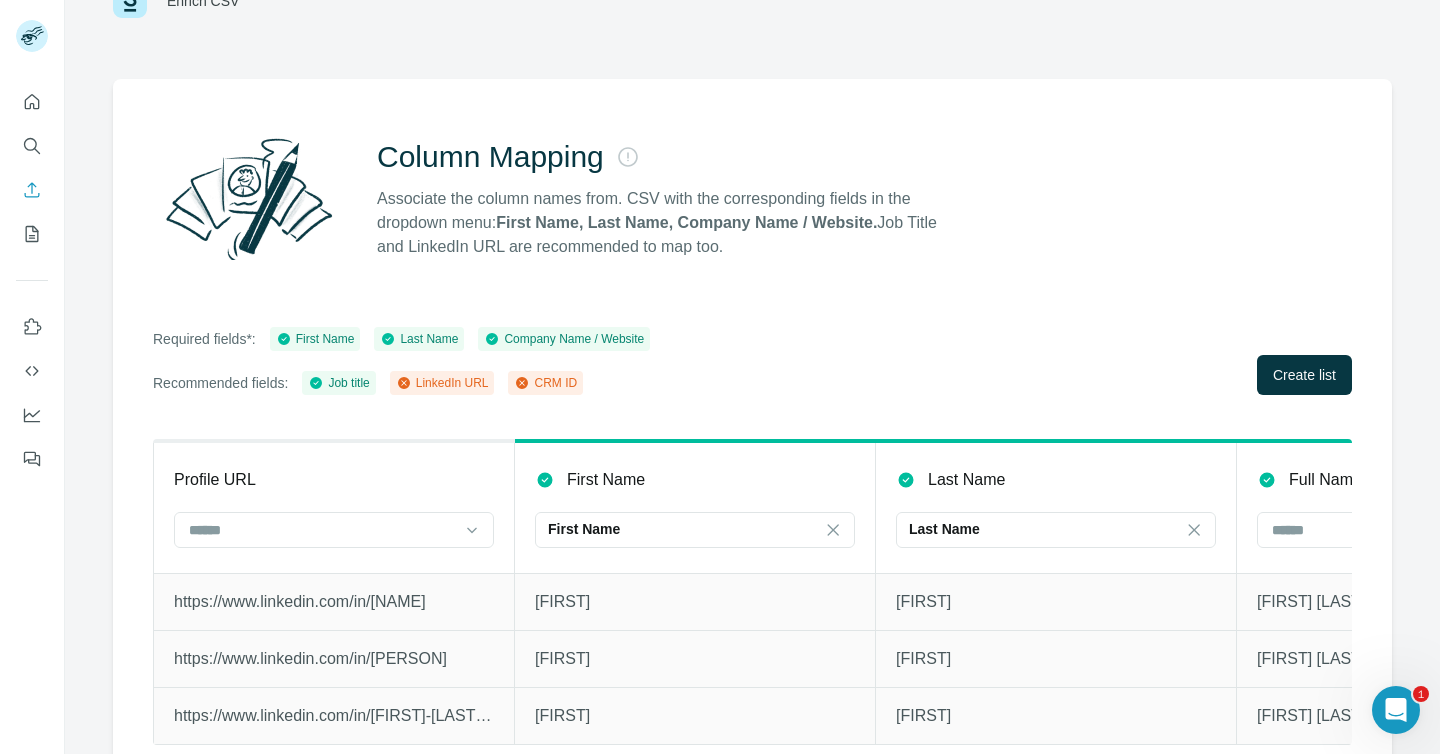 scroll, scrollTop: 103, scrollLeft: 0, axis: vertical 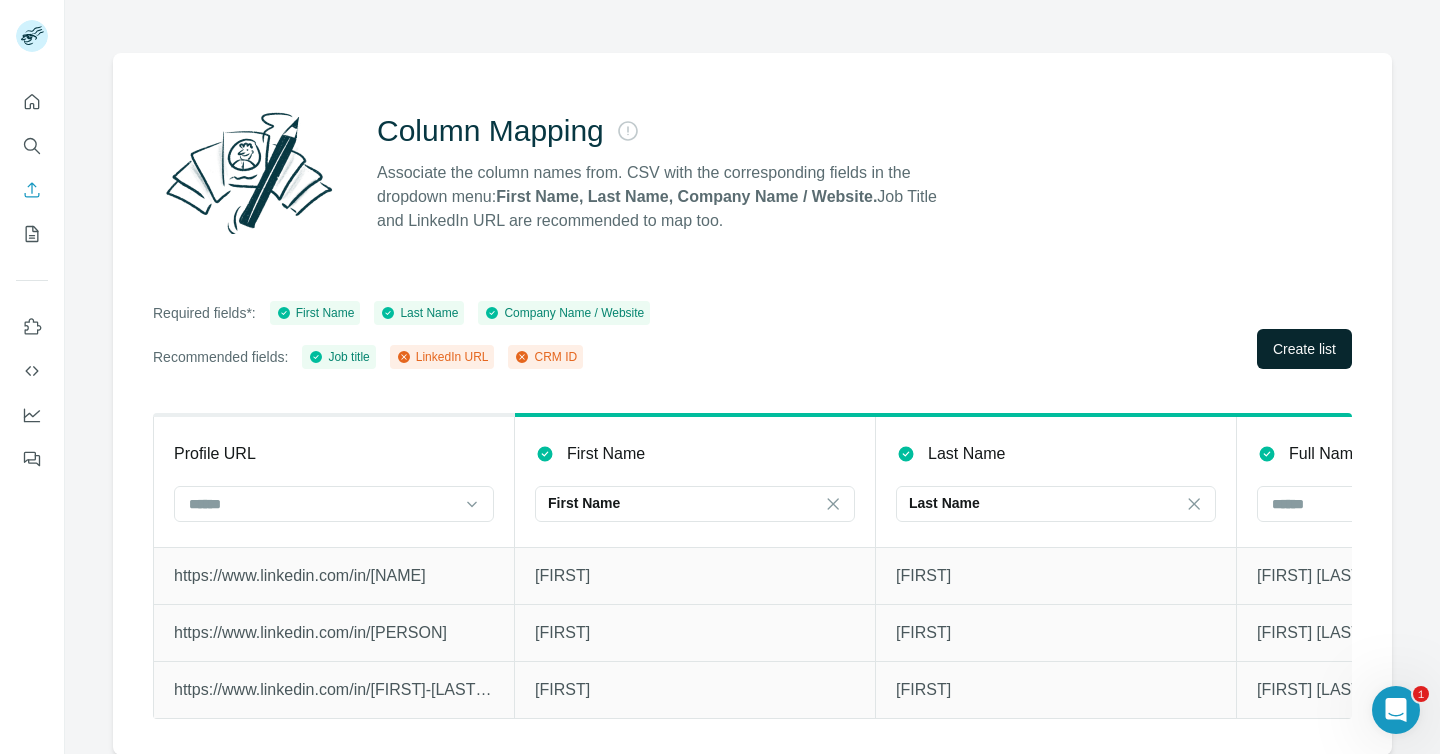 click on "Create list" at bounding box center [1304, 349] 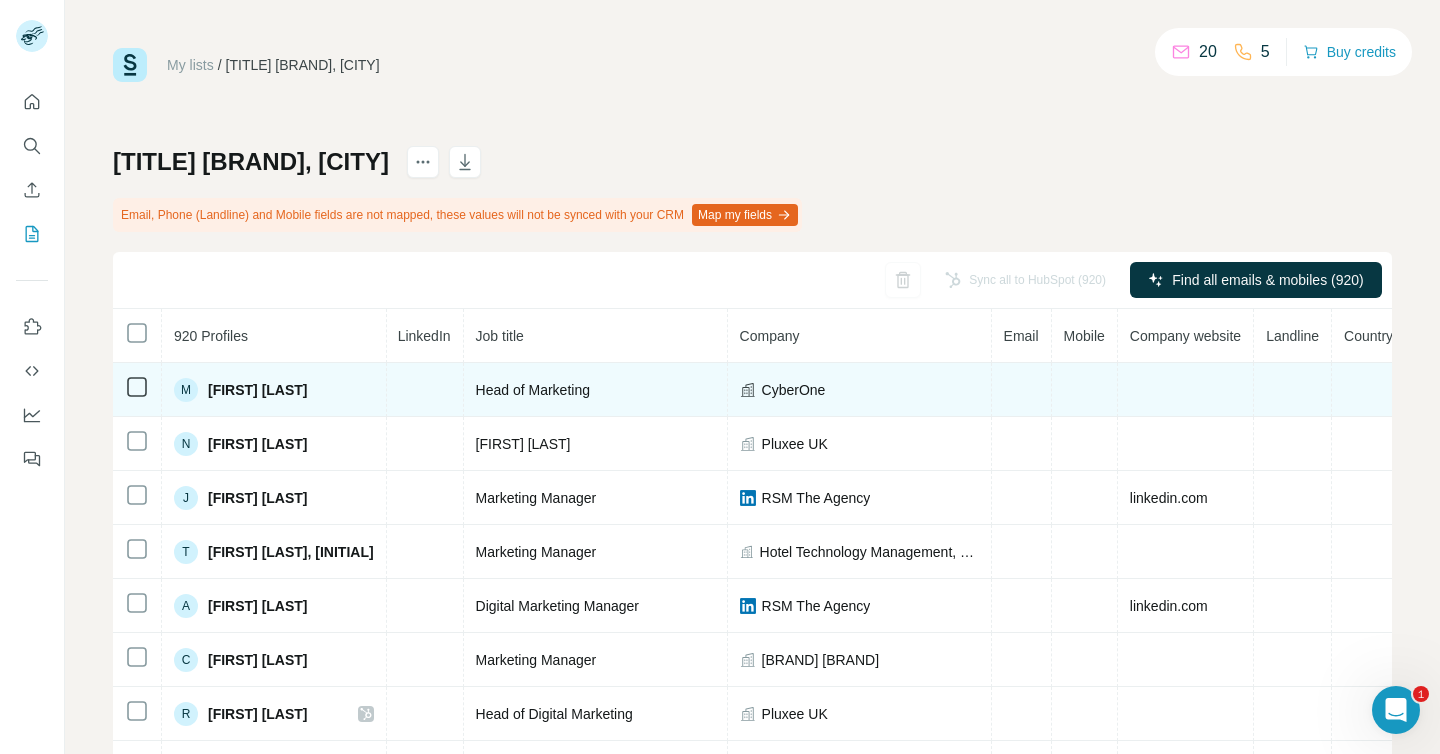 scroll, scrollTop: 1, scrollLeft: 129, axis: both 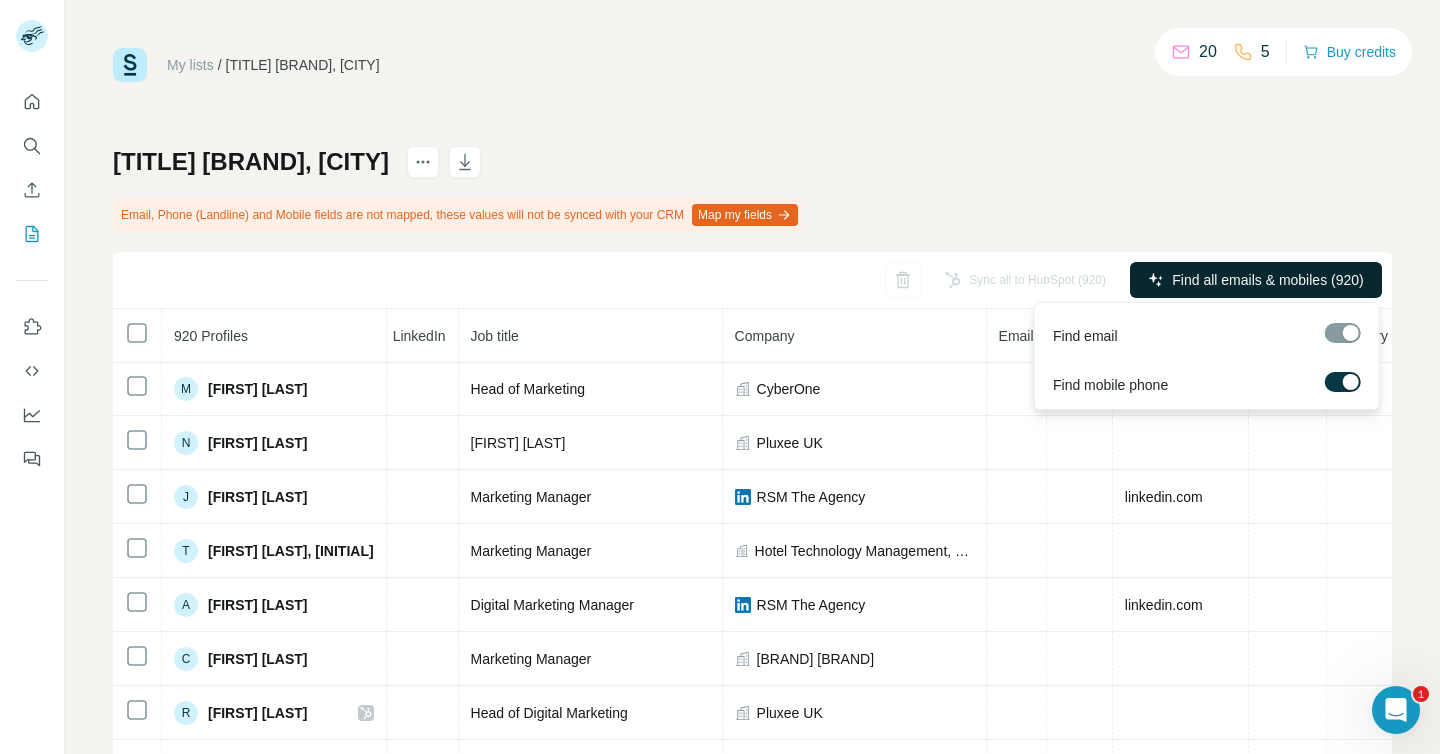 click on "Find all emails & mobiles (920)" at bounding box center [1256, 280] 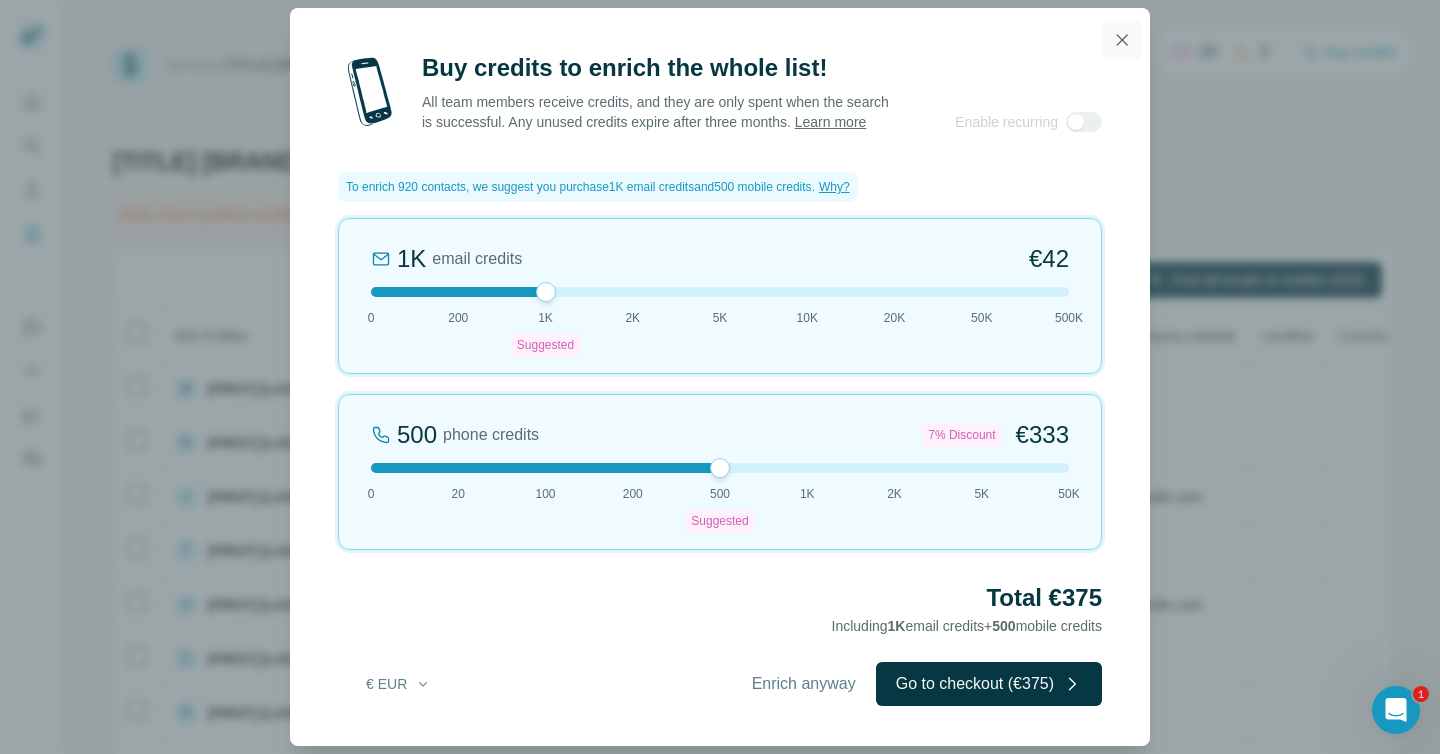 click 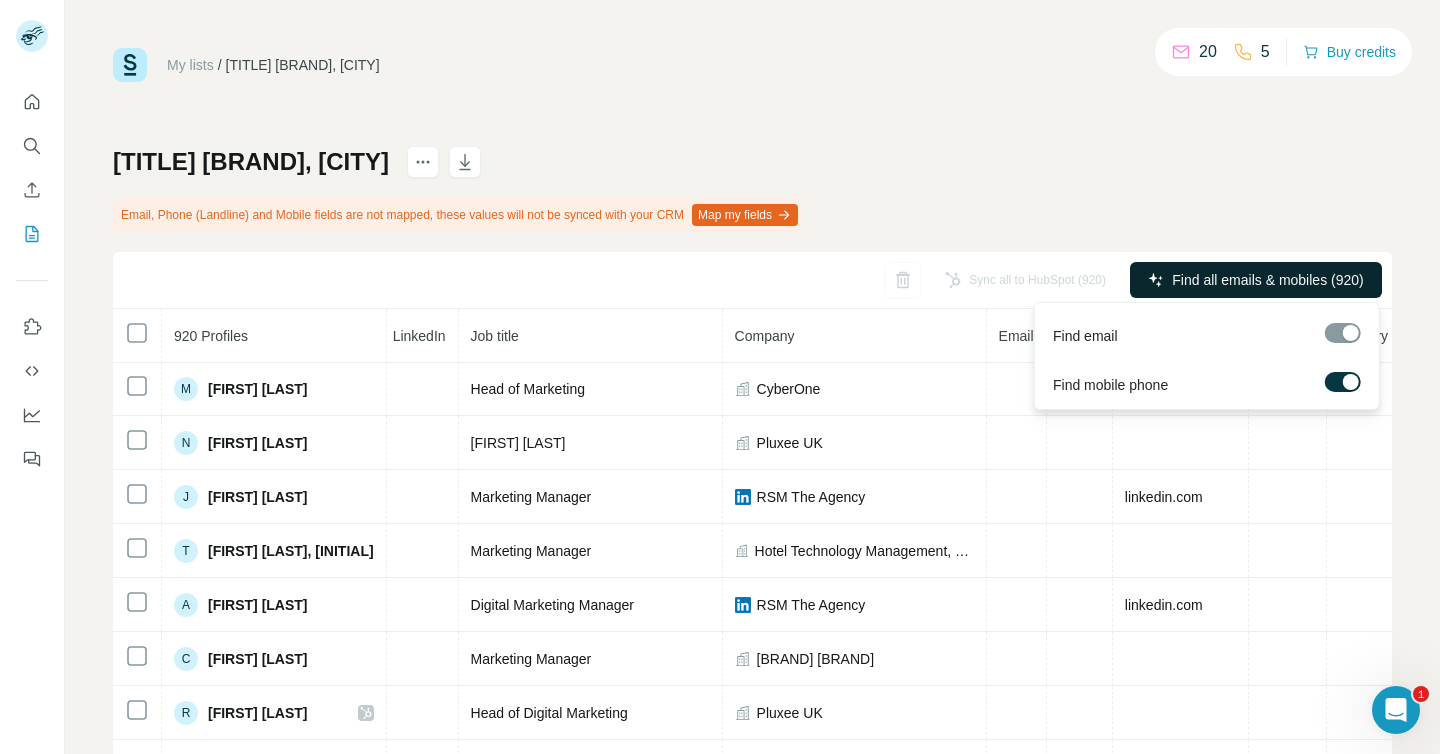 click on "Find all emails & mobiles (920)" at bounding box center (1256, 280) 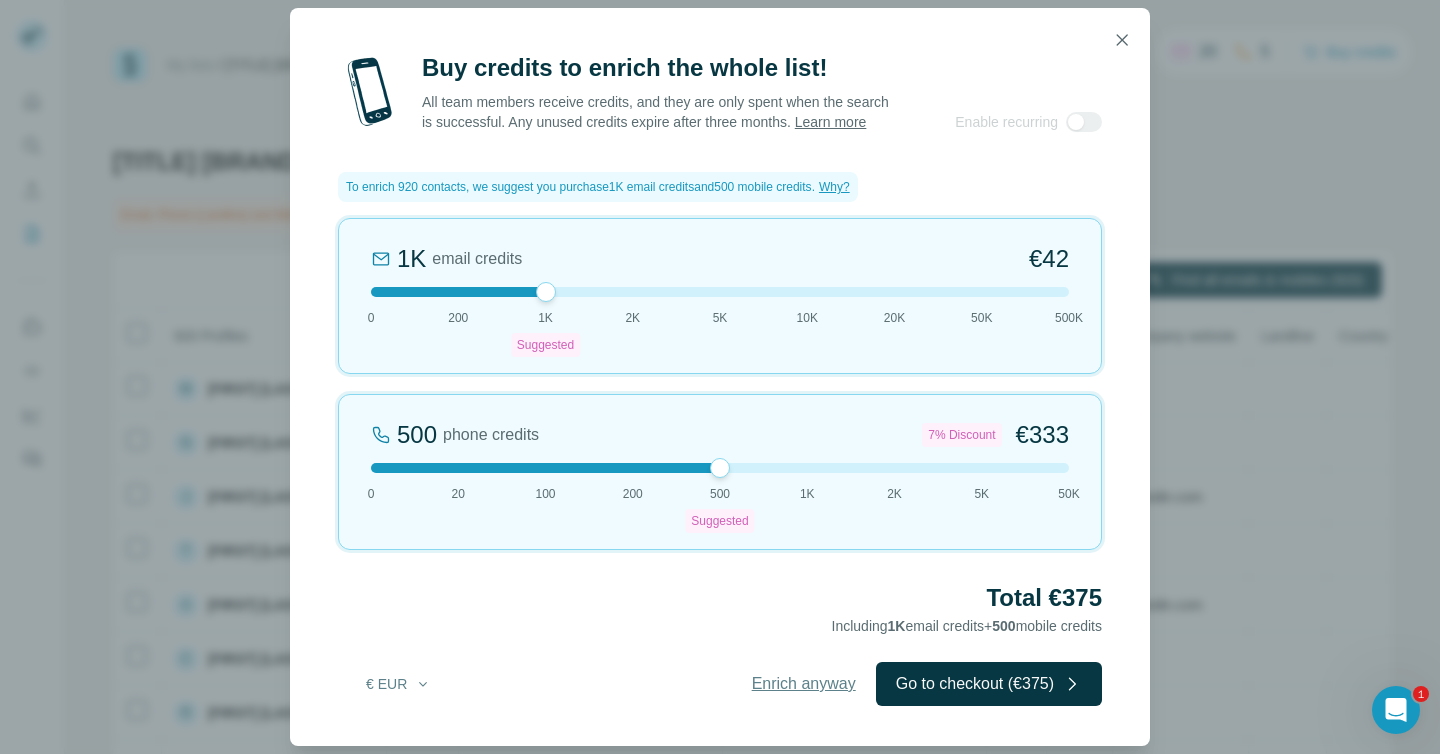 click on "Enrich anyway" at bounding box center [804, 684] 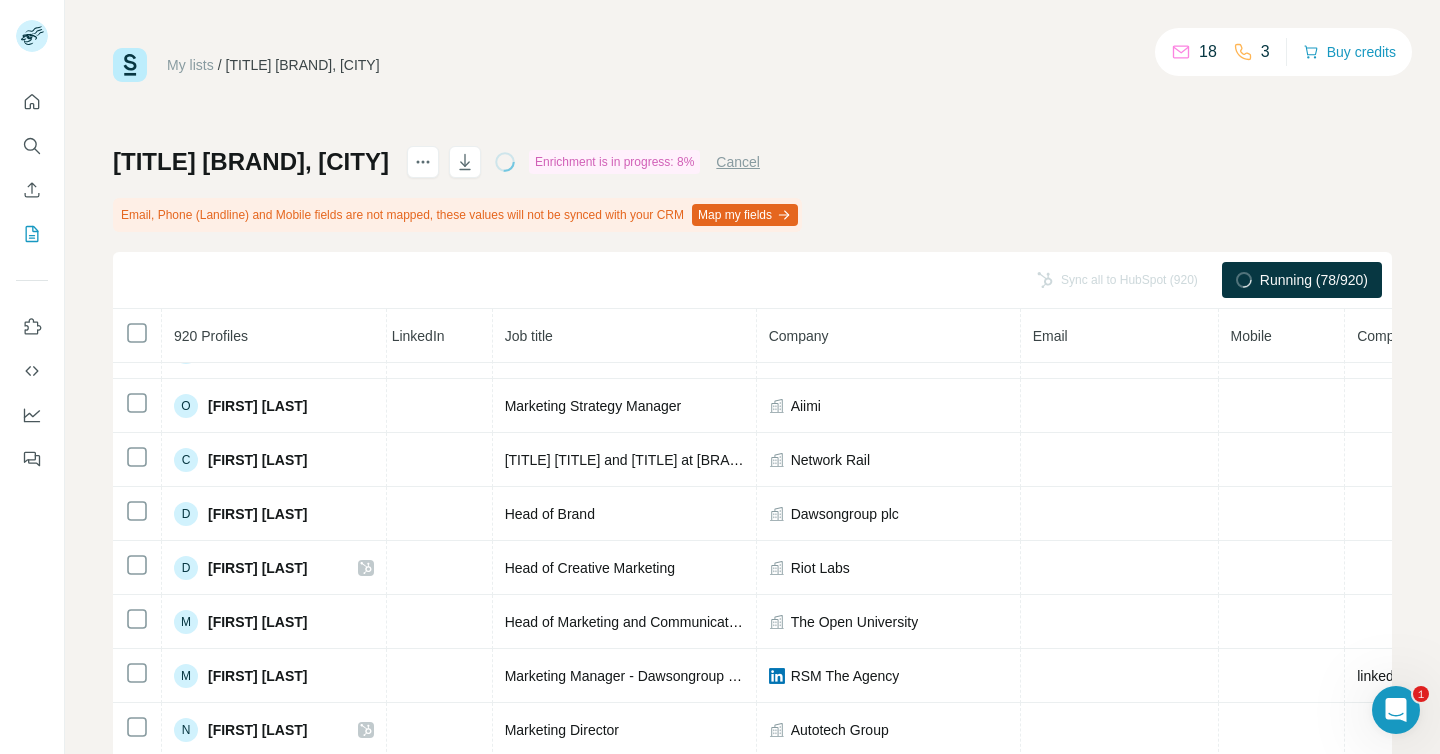 scroll, scrollTop: 0, scrollLeft: 130, axis: horizontal 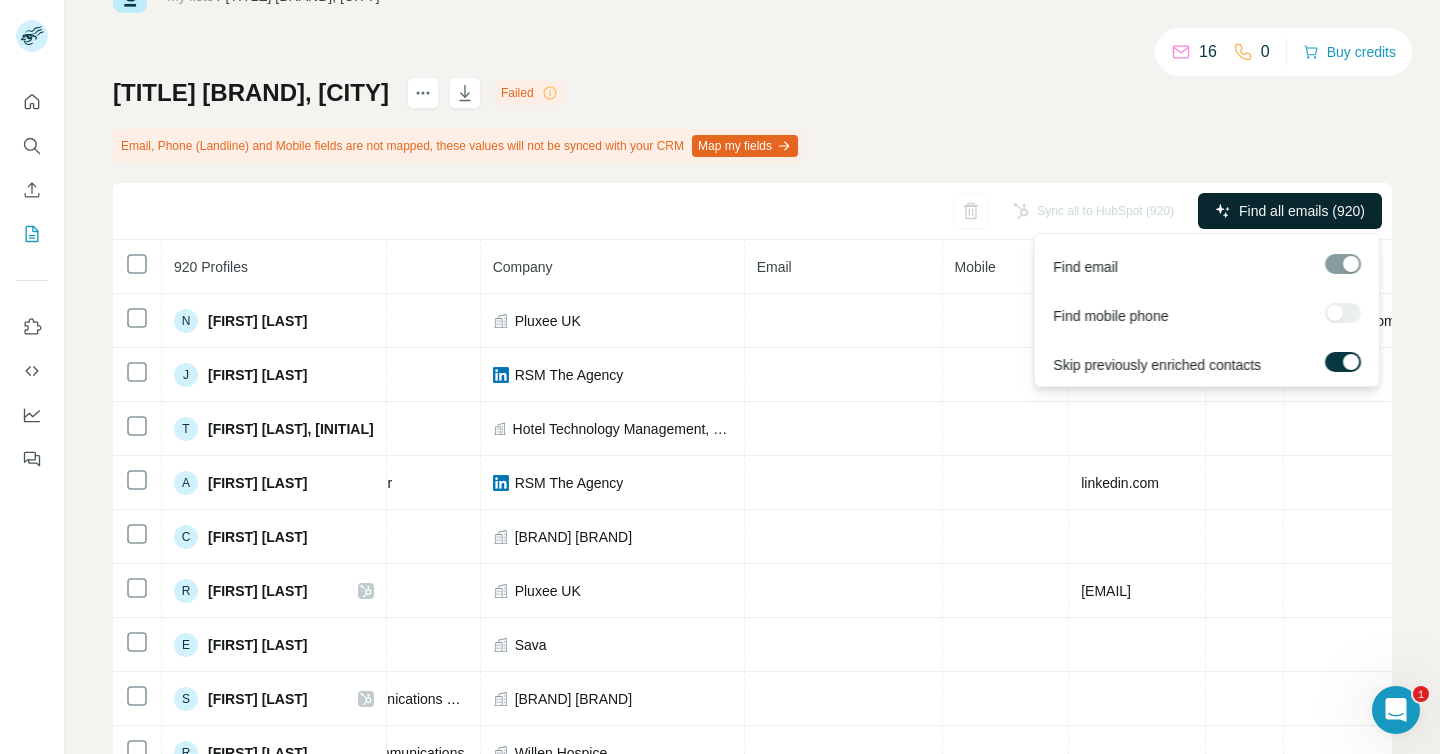 click on "Find all emails (920)" at bounding box center [1302, 211] 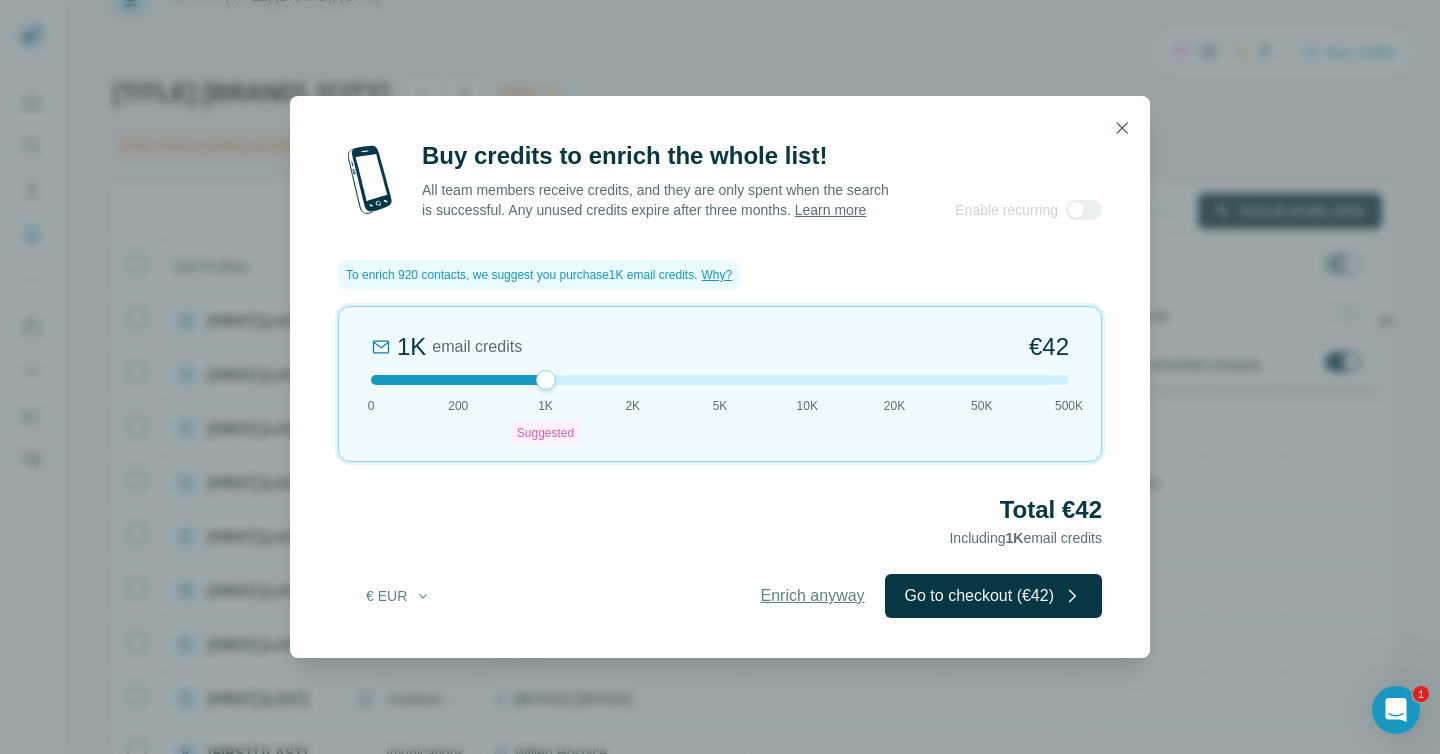 click on "Enrich anyway" at bounding box center (813, 596) 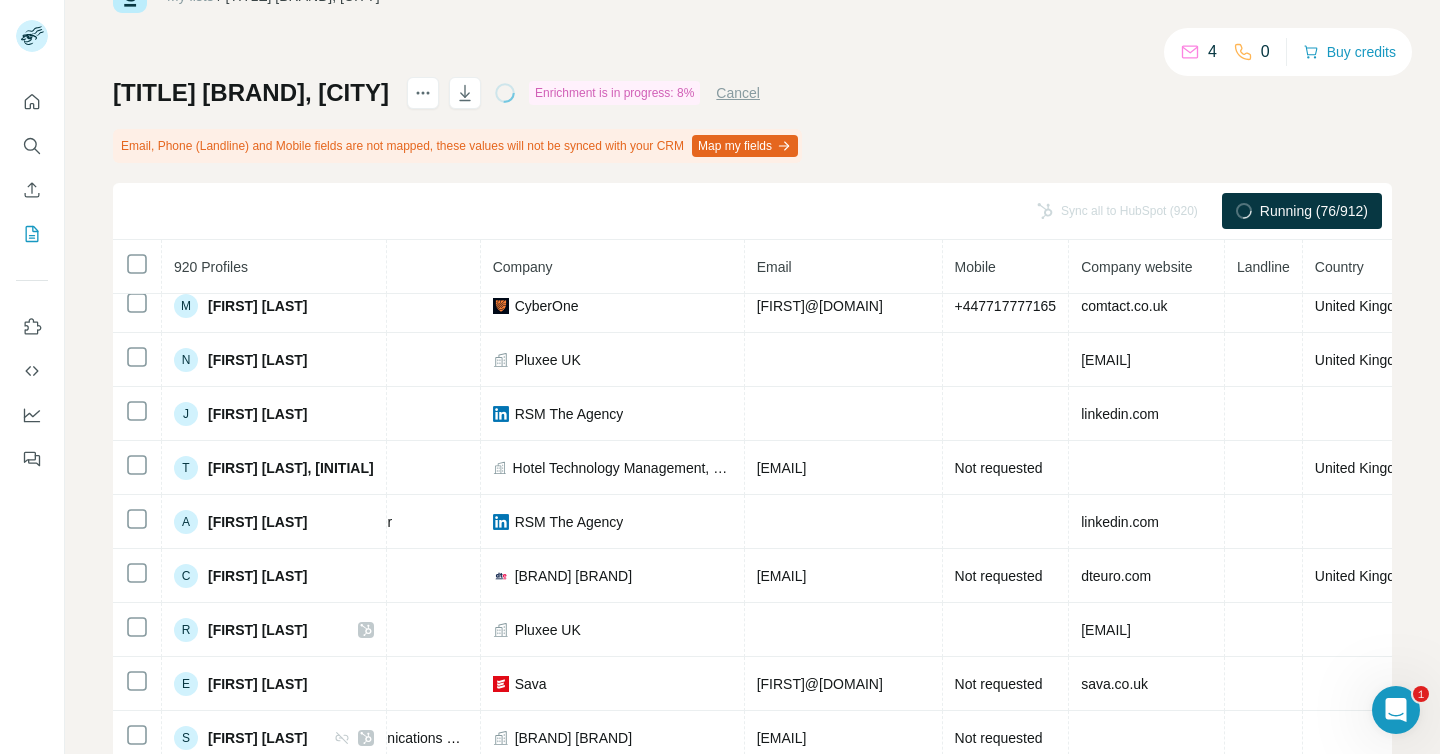 scroll, scrollTop: 0, scrollLeft: 406, axis: horizontal 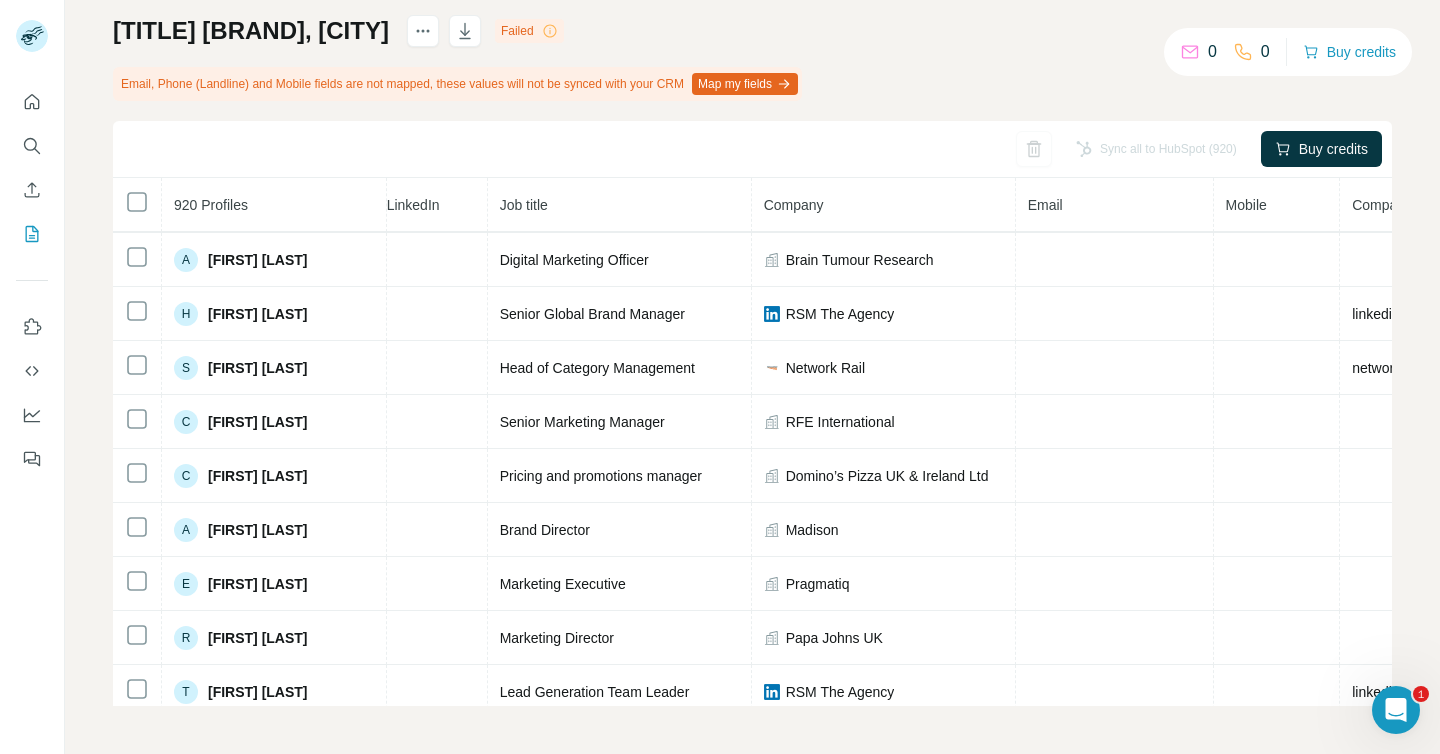click 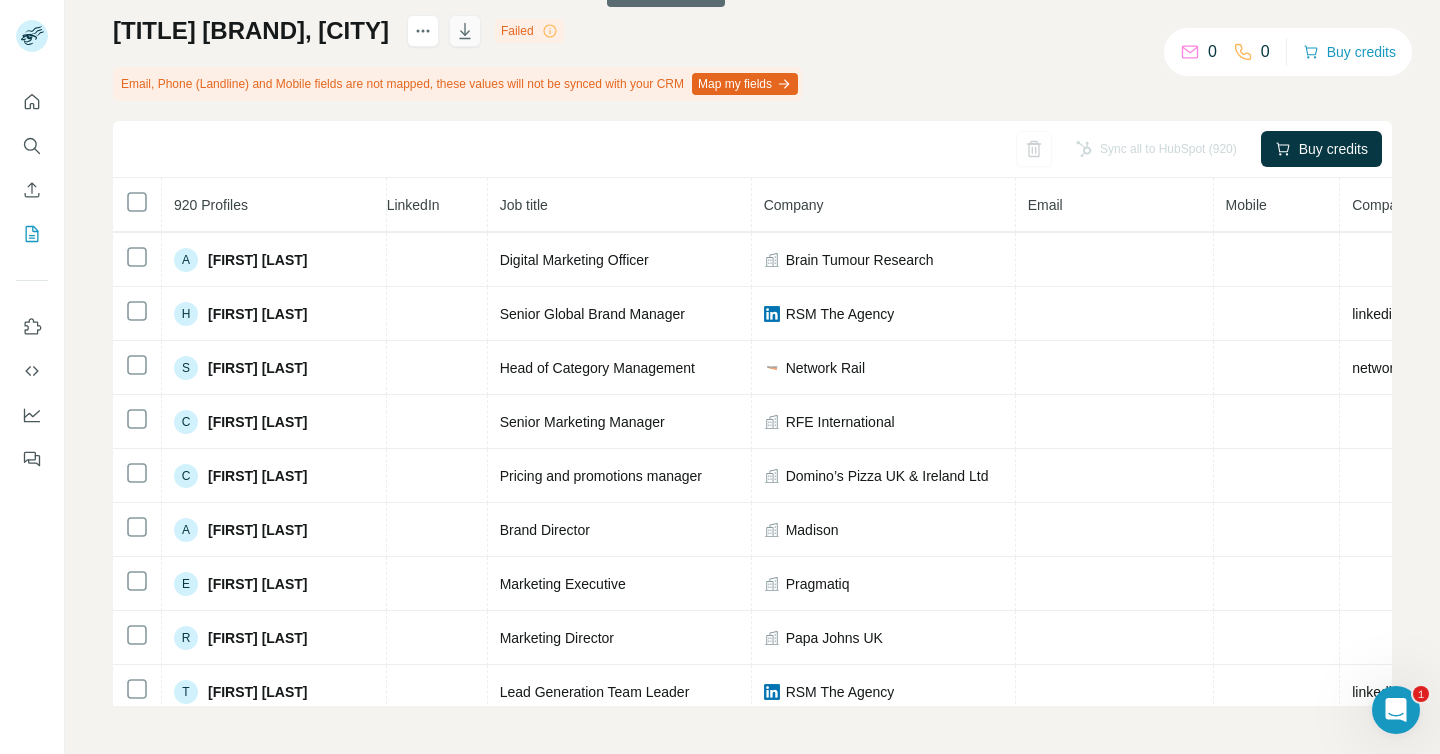 click 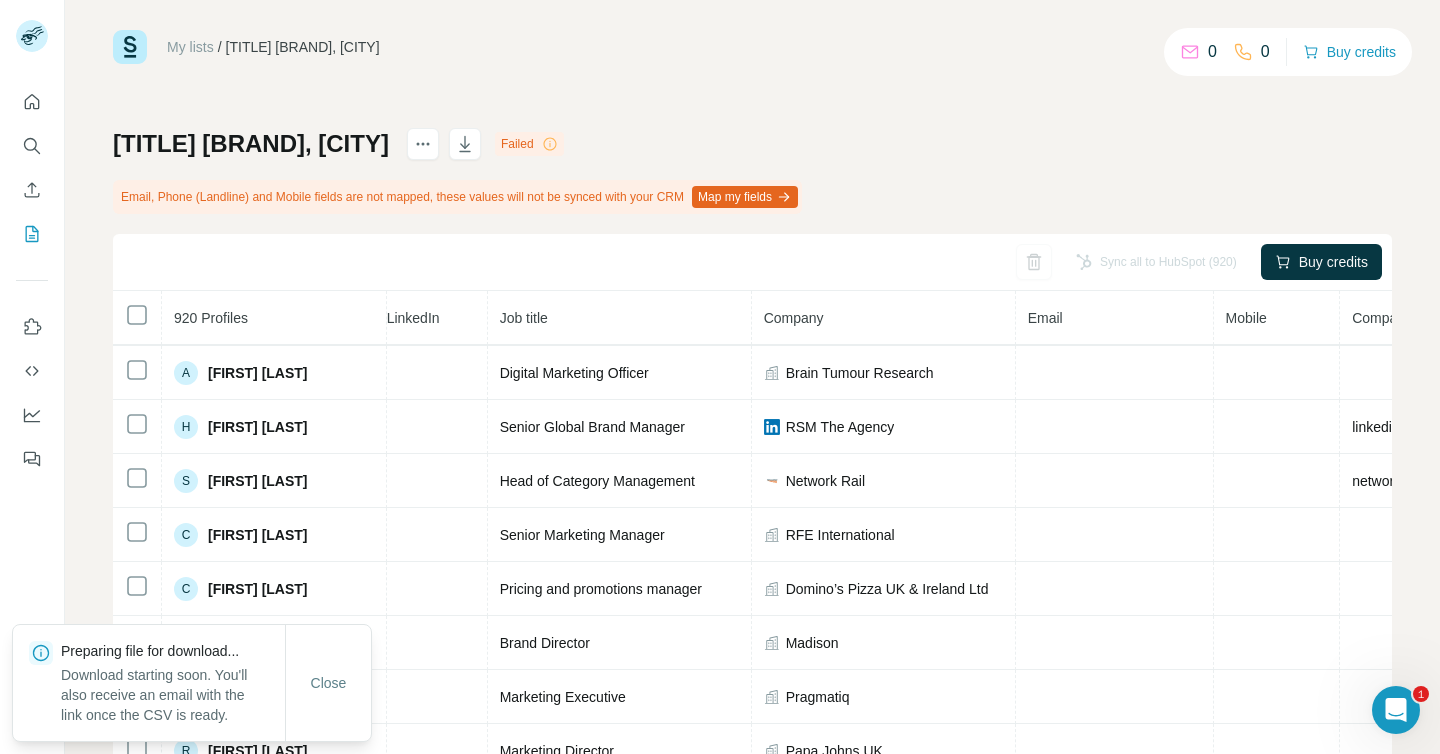 scroll, scrollTop: 23, scrollLeft: 0, axis: vertical 